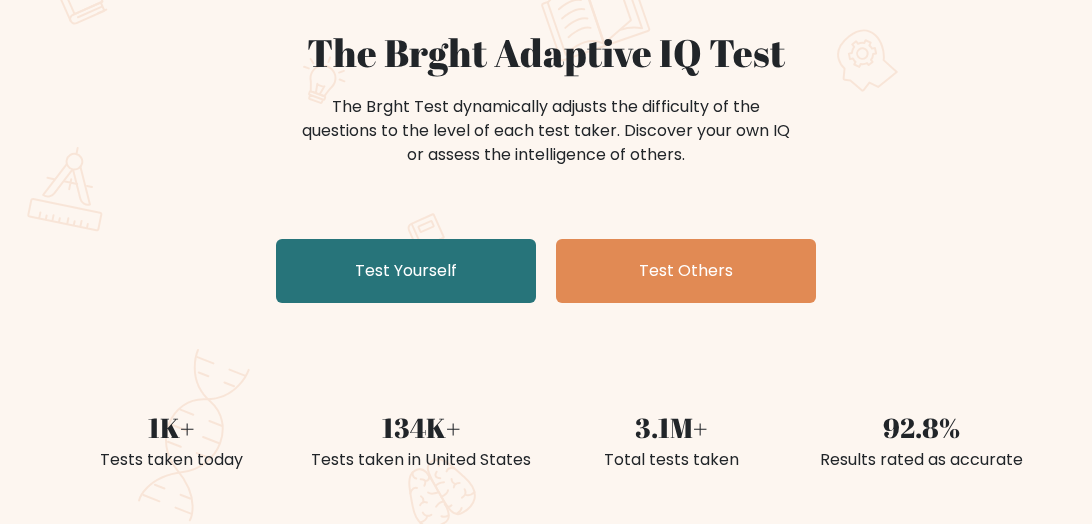 scroll, scrollTop: 178, scrollLeft: 0, axis: vertical 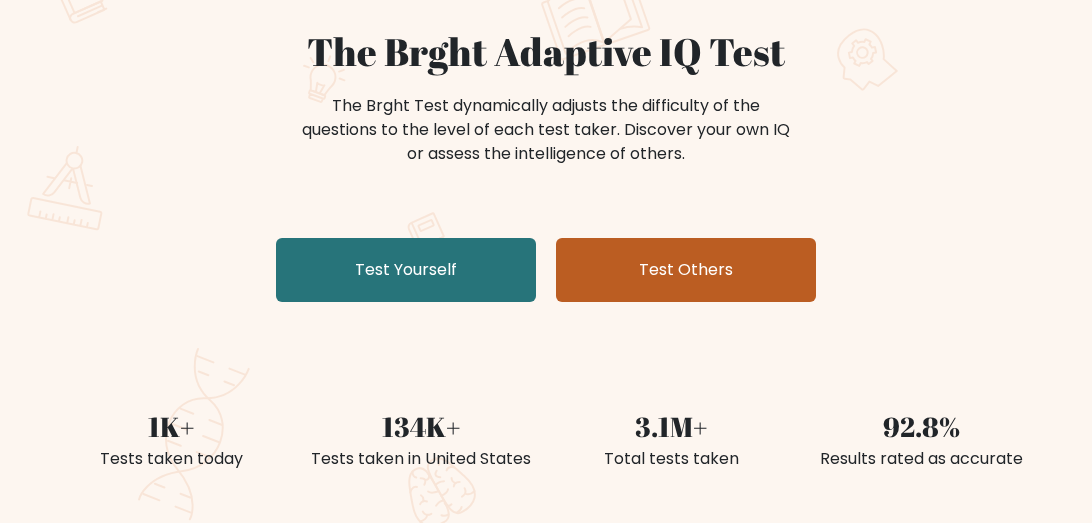 click on "Test Others" at bounding box center [686, 270] 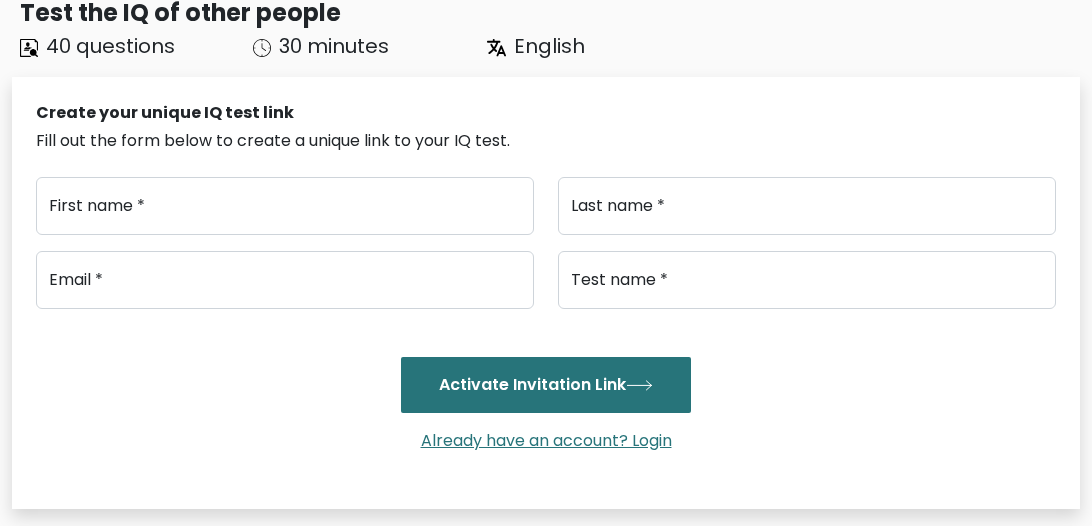 scroll, scrollTop: 158, scrollLeft: 0, axis: vertical 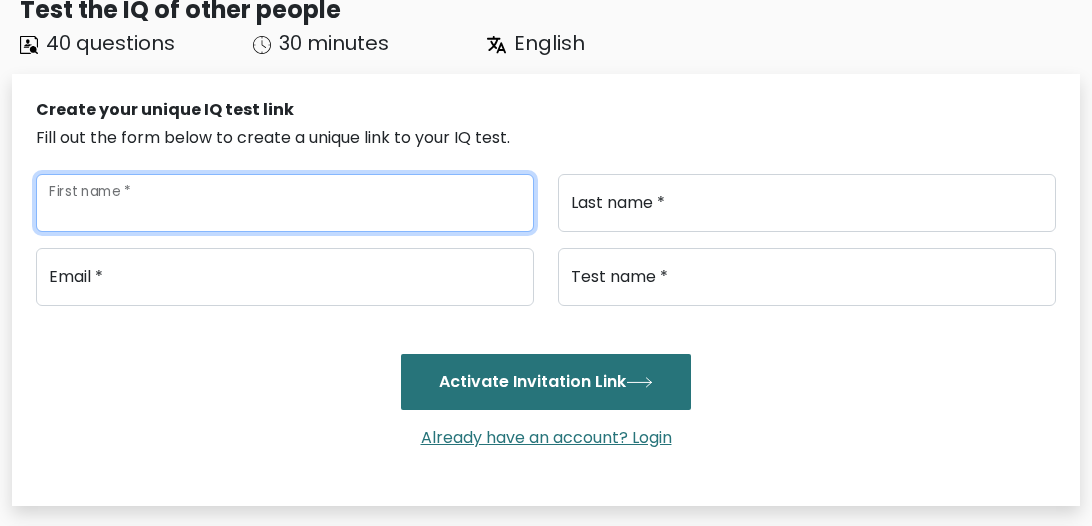 click on "First name *" at bounding box center [285, 203] 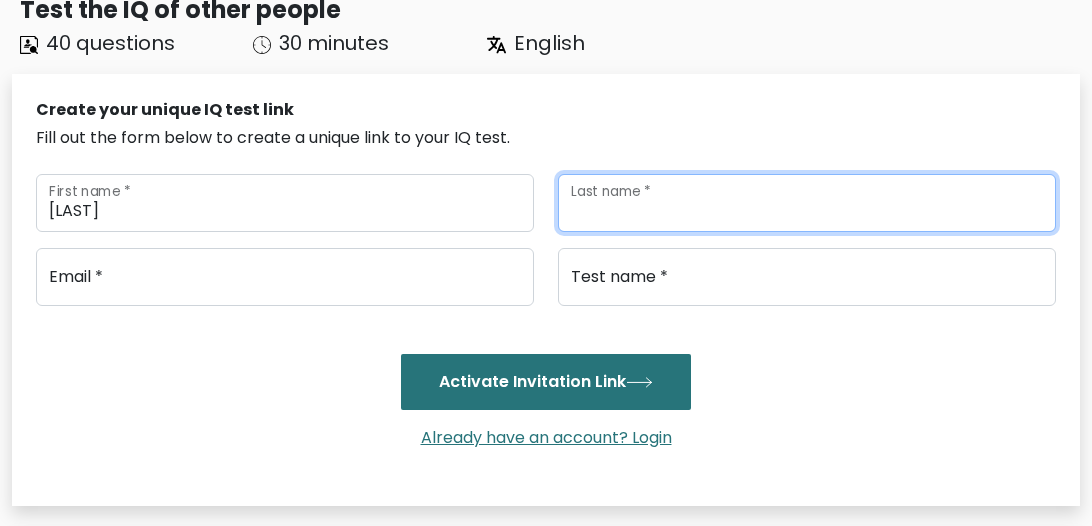 type on "Waltonjr" 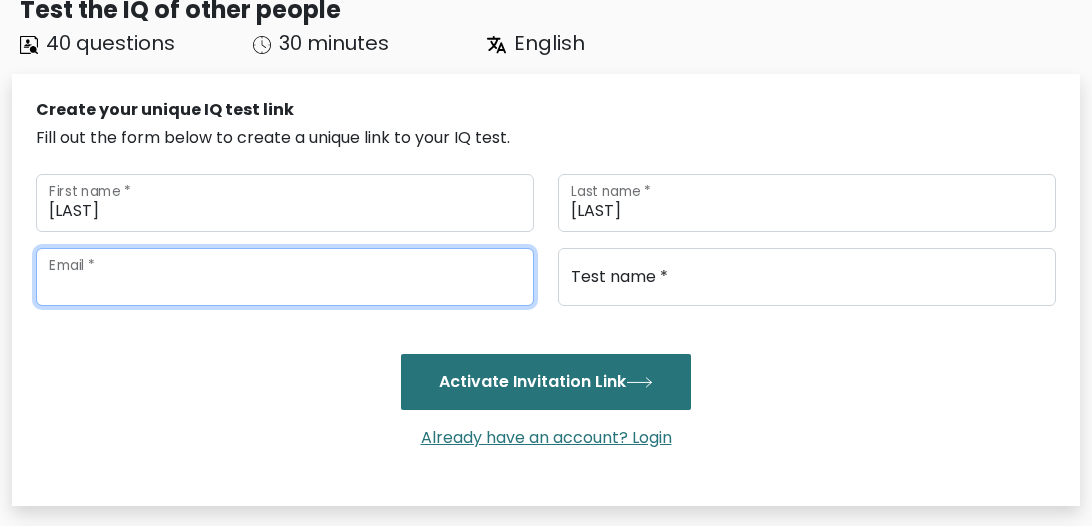 type on "[USERNAME]@[DOMAIN].com" 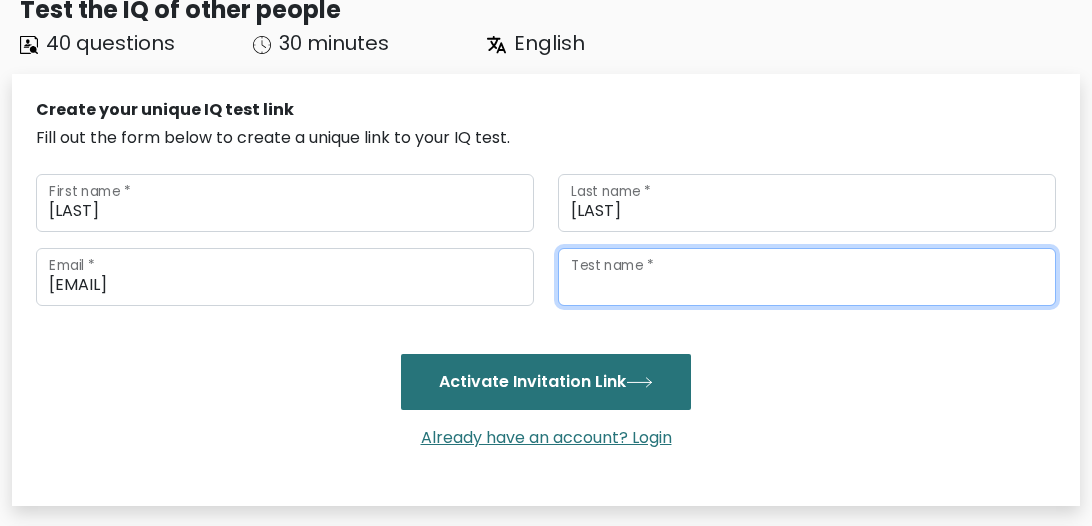 click on "Test name *" at bounding box center [807, 277] 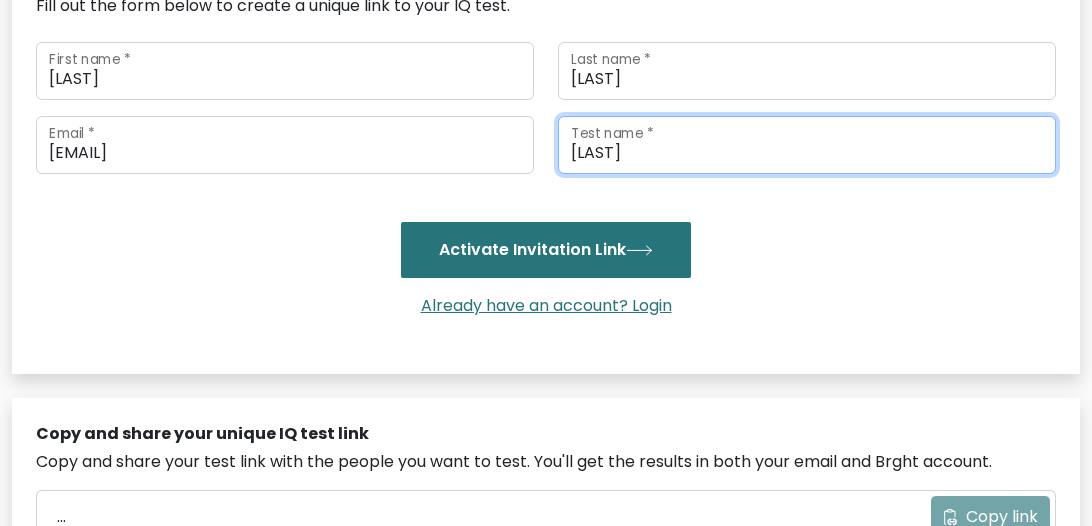scroll, scrollTop: 321, scrollLeft: 0, axis: vertical 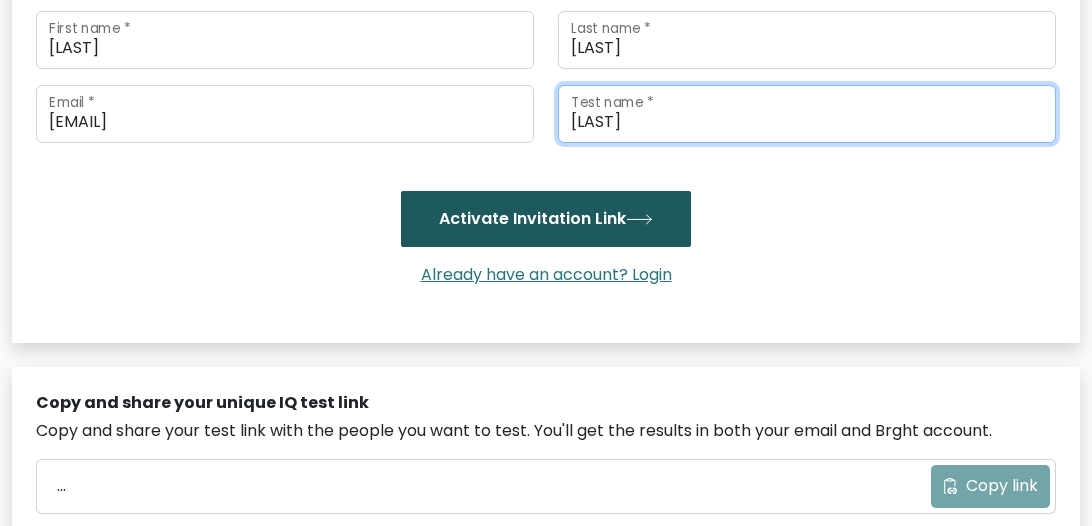 type on "Tootie" 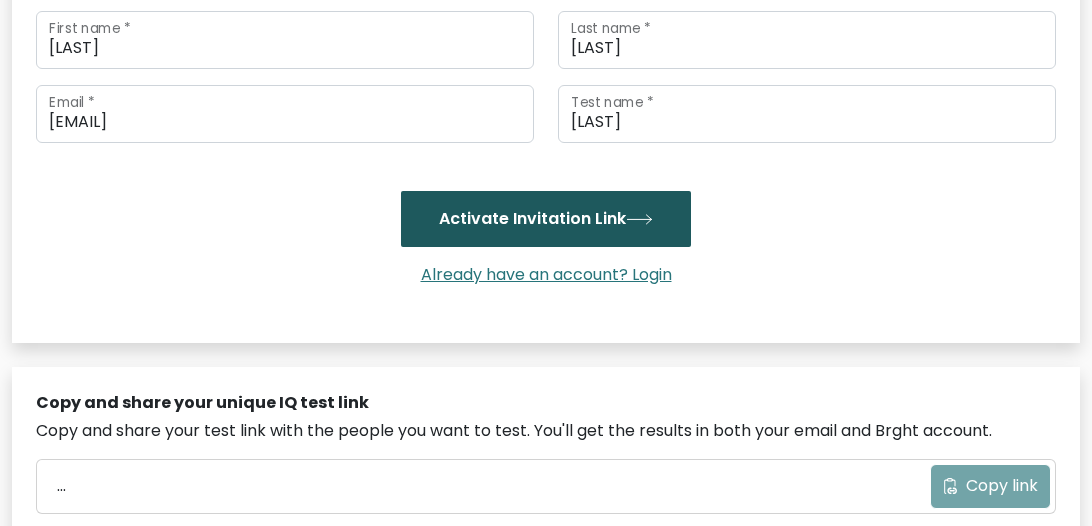 click on "Activate Invitation Link" at bounding box center (546, 219) 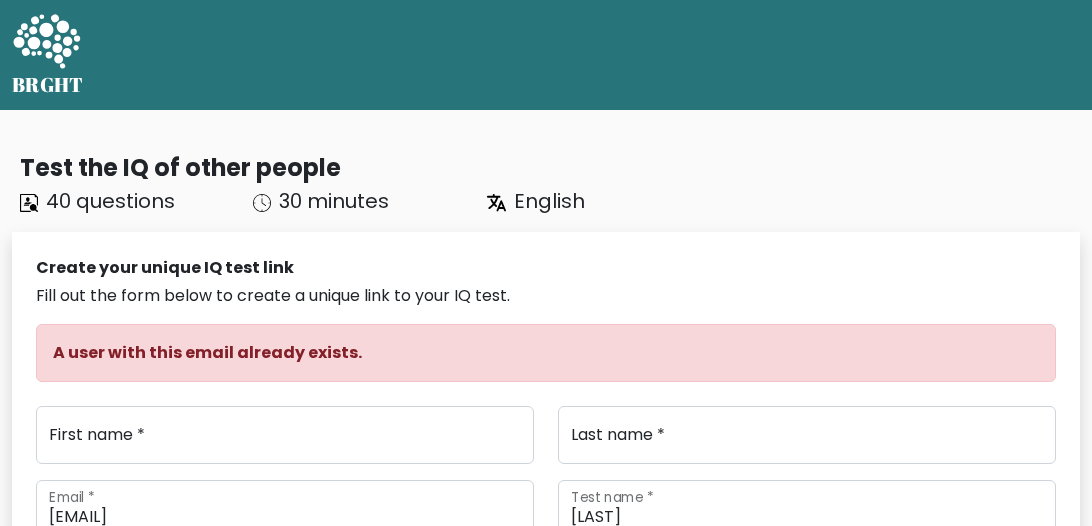 scroll, scrollTop: 0, scrollLeft: 0, axis: both 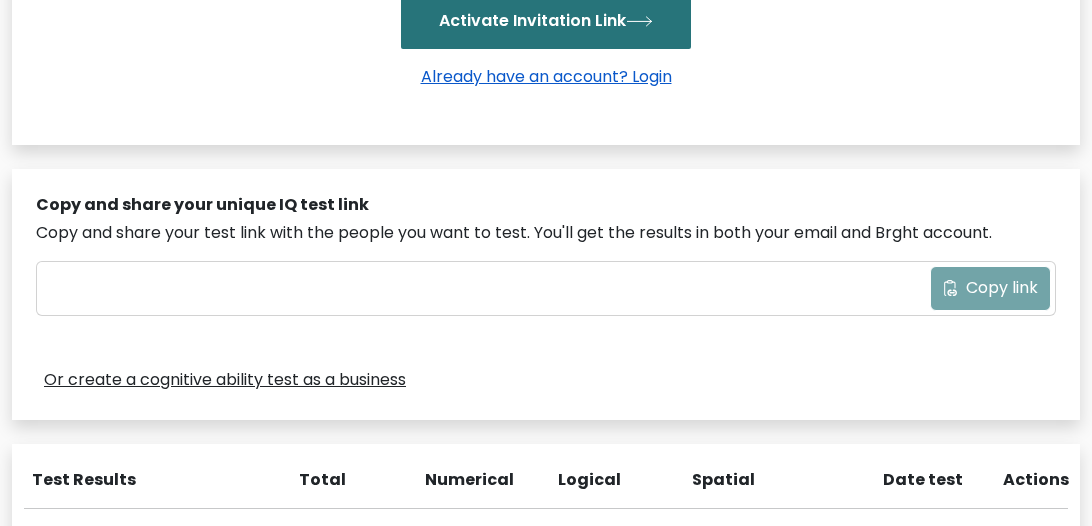 click on "Already have an account? Login" at bounding box center (546, 76) 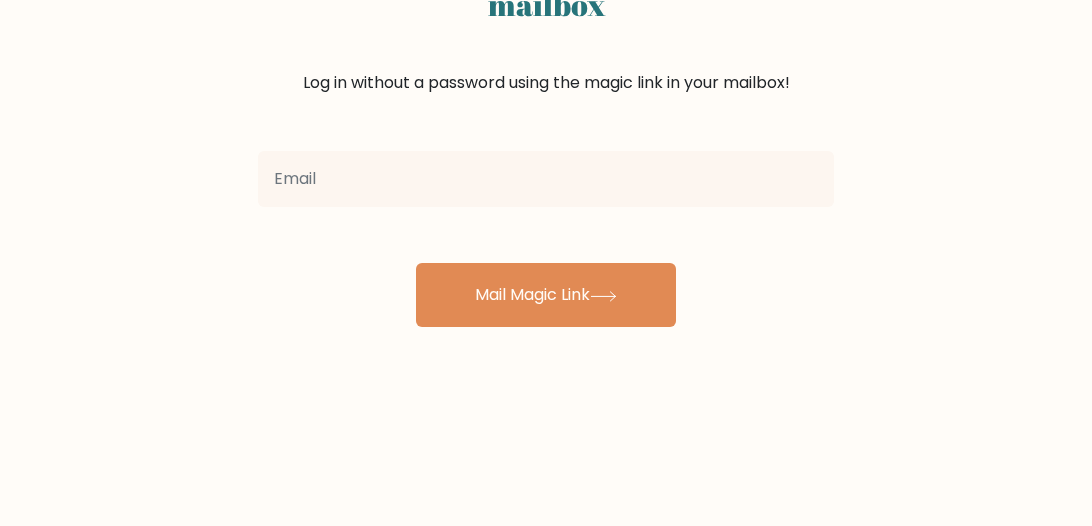scroll, scrollTop: 224, scrollLeft: 0, axis: vertical 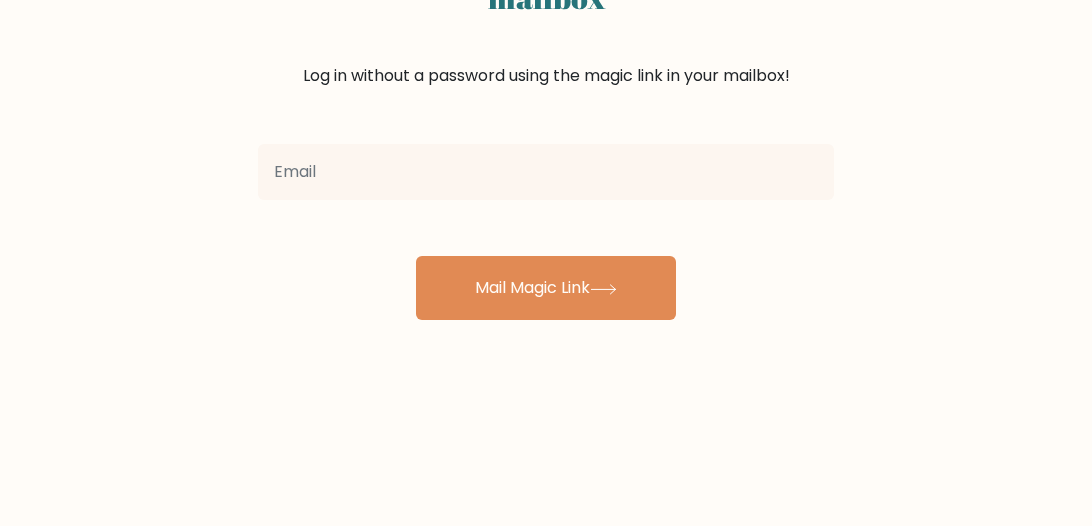 click at bounding box center [546, 172] 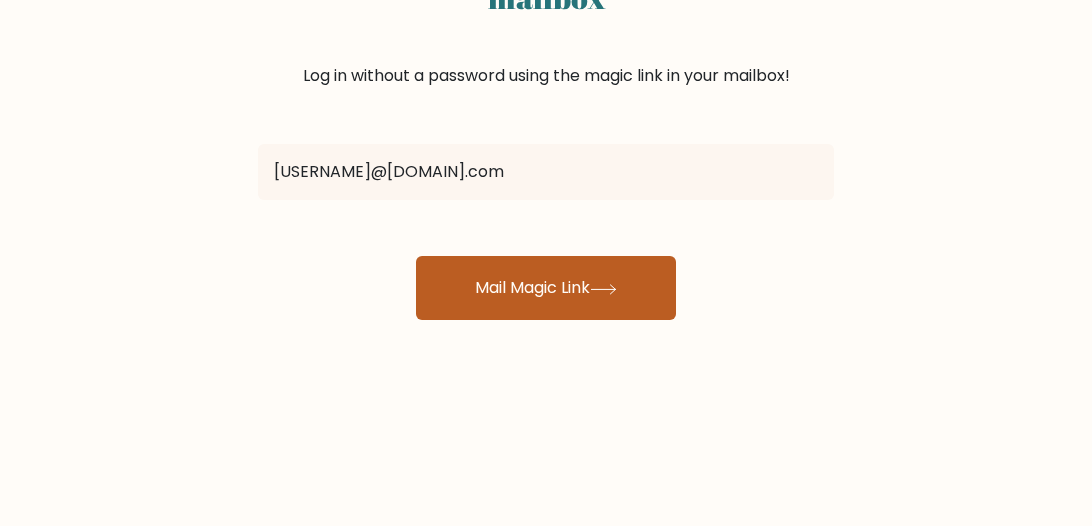 click on "Mail Magic Link" at bounding box center (546, 288) 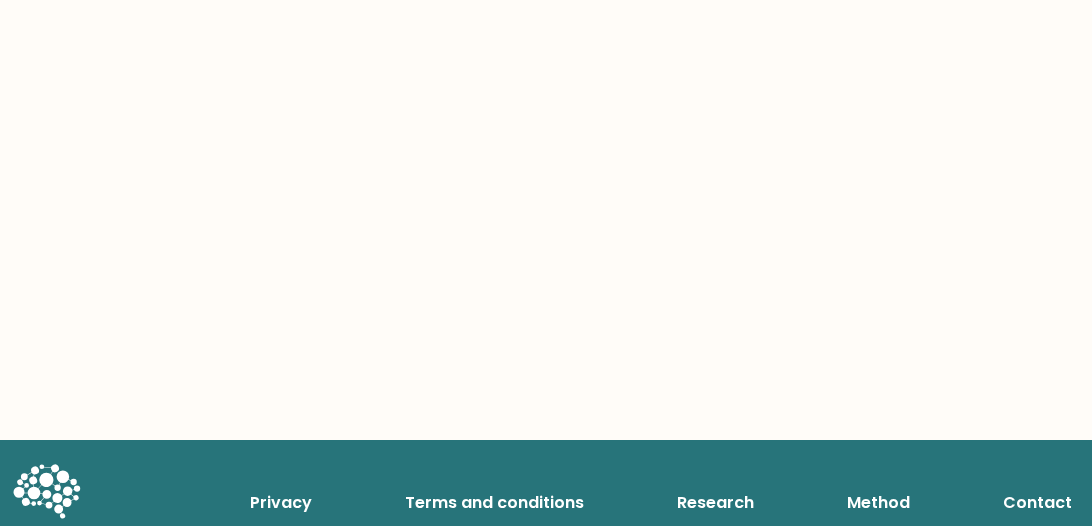 scroll, scrollTop: 463, scrollLeft: 0, axis: vertical 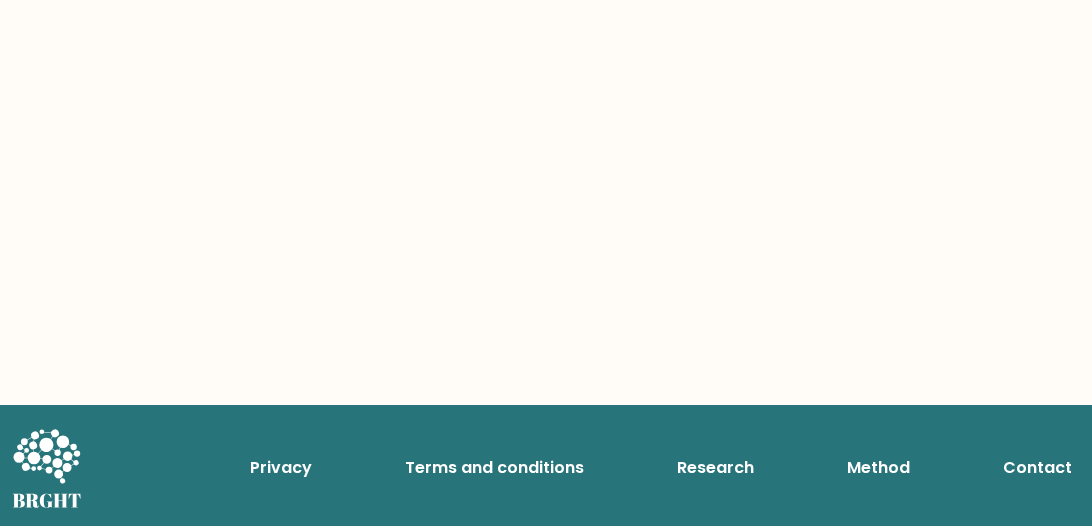 click on "Easy login with a magic link in your mailbox
The email with the magic link is in your mailbox. Open the email and click on the link to log in." at bounding box center [546, 26] 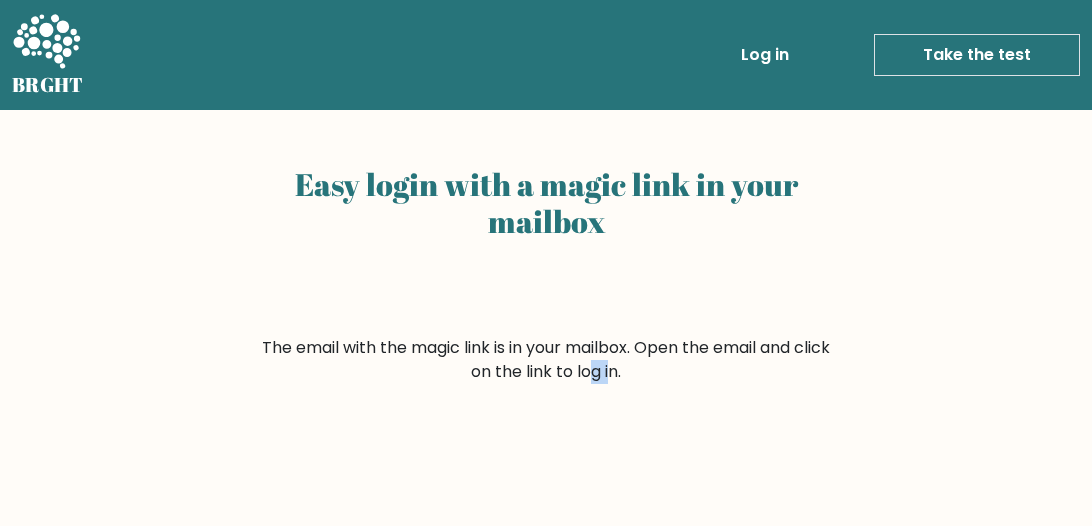 click on "Take the test" at bounding box center [977, 55] 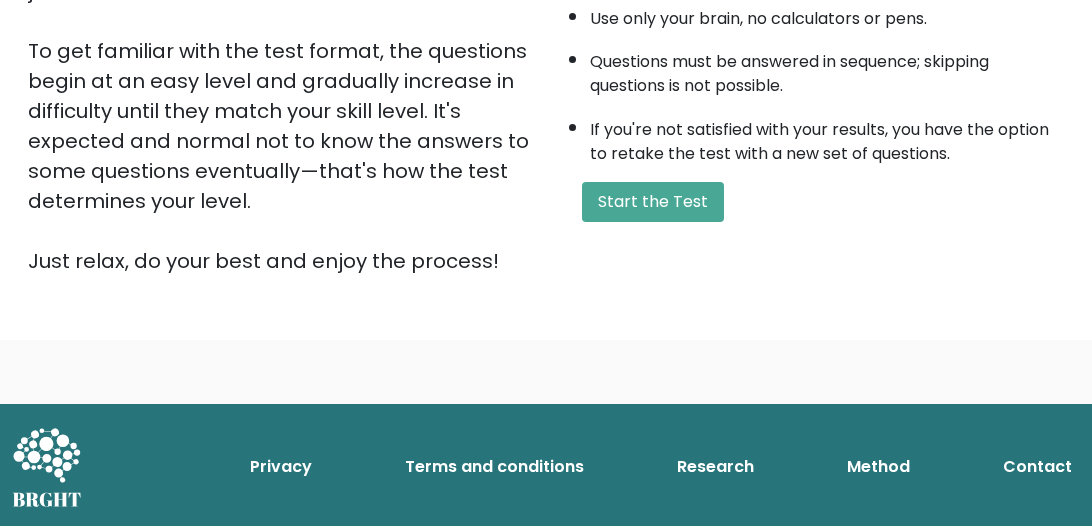 scroll, scrollTop: 641, scrollLeft: 0, axis: vertical 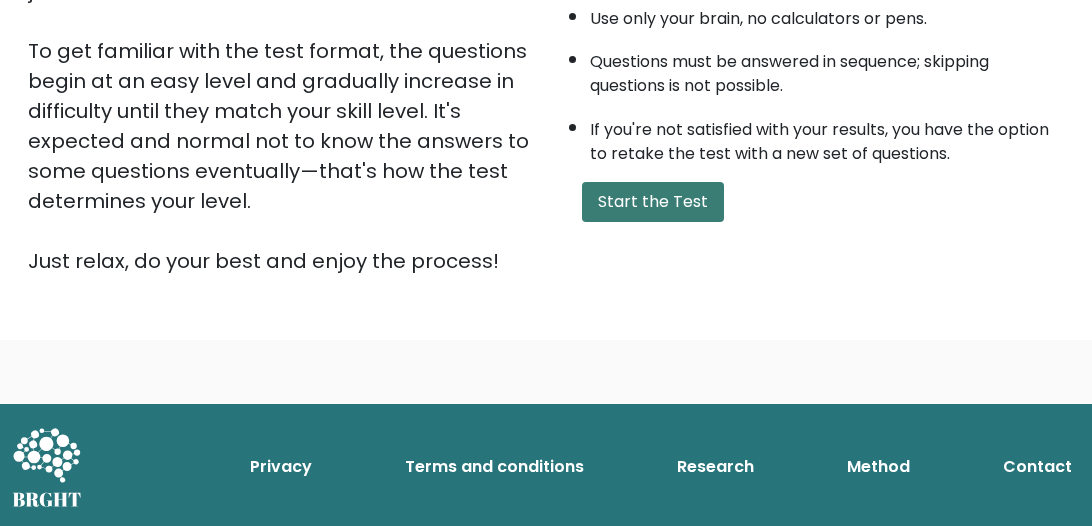 click on "Start the Test" at bounding box center (653, 202) 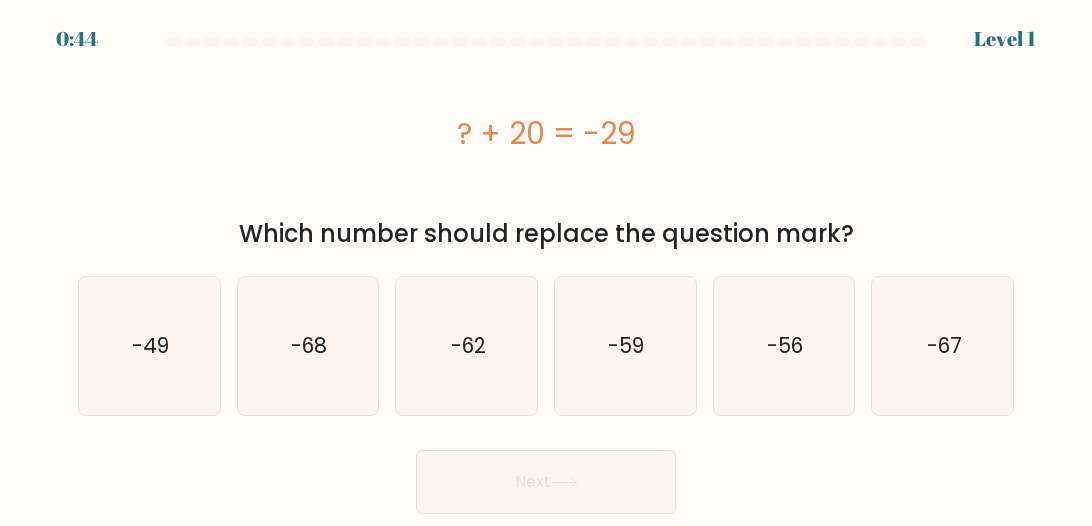 scroll, scrollTop: 0, scrollLeft: 0, axis: both 